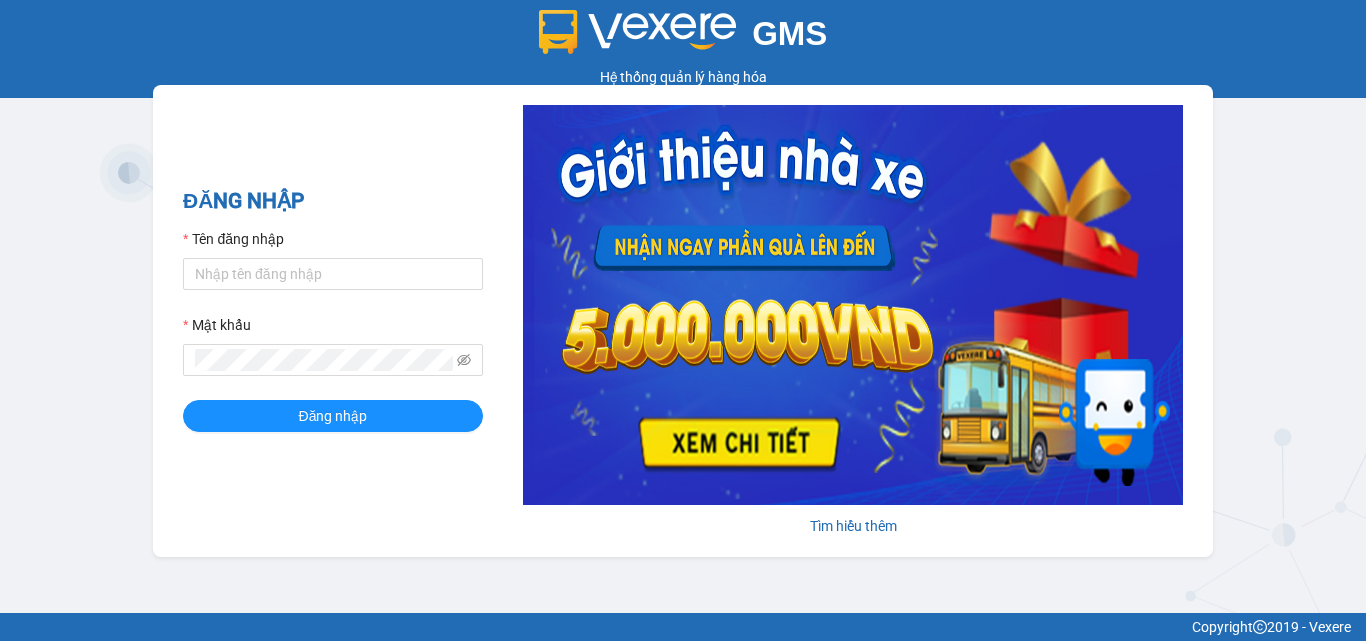 scroll, scrollTop: 0, scrollLeft: 0, axis: both 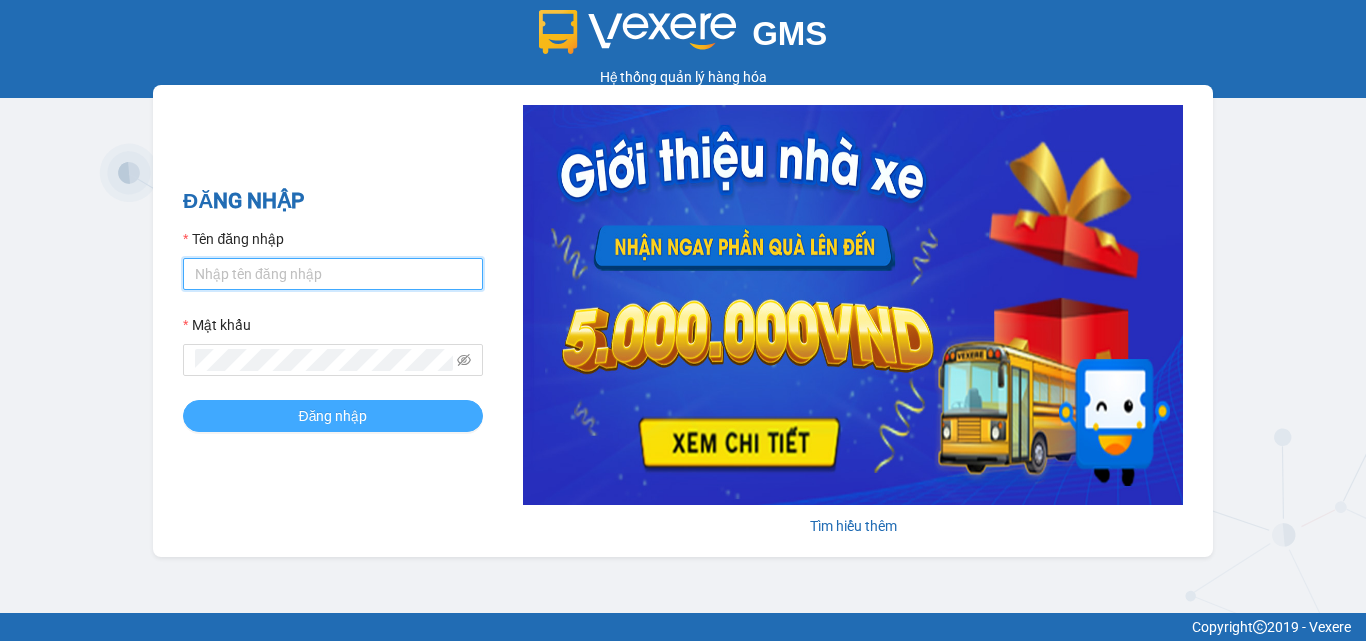 type on "dienkhanh.phucanex" 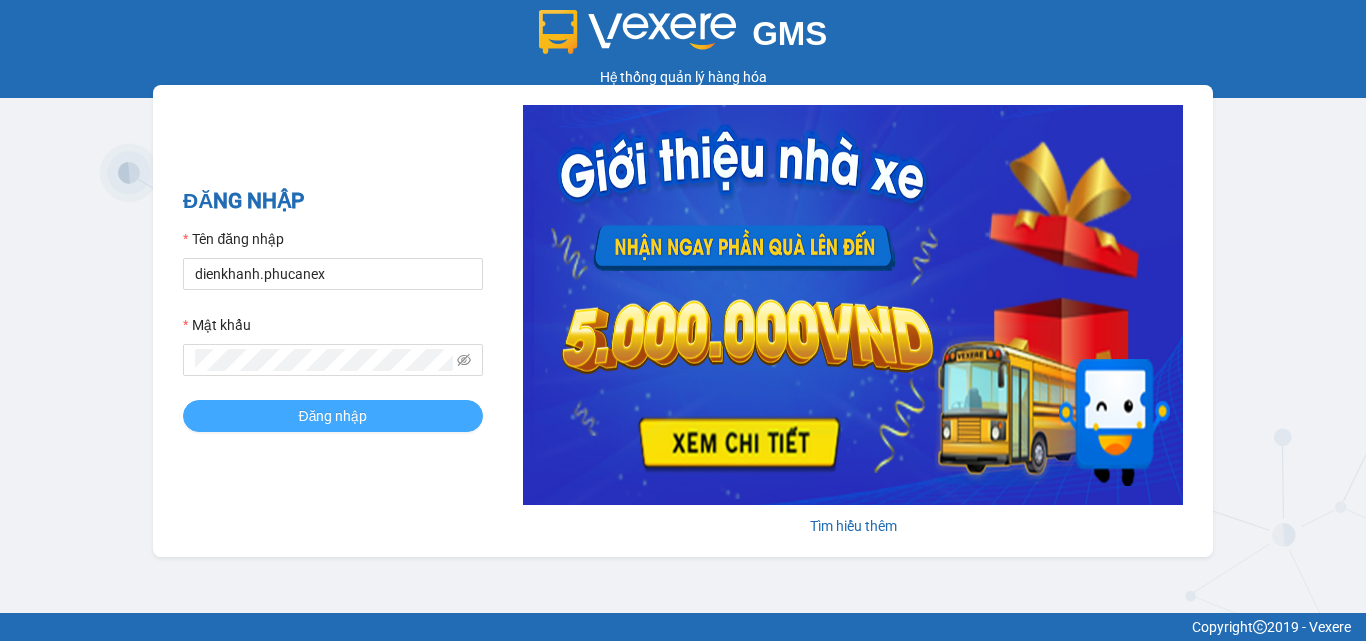 click on "Đăng nhập" at bounding box center (333, 416) 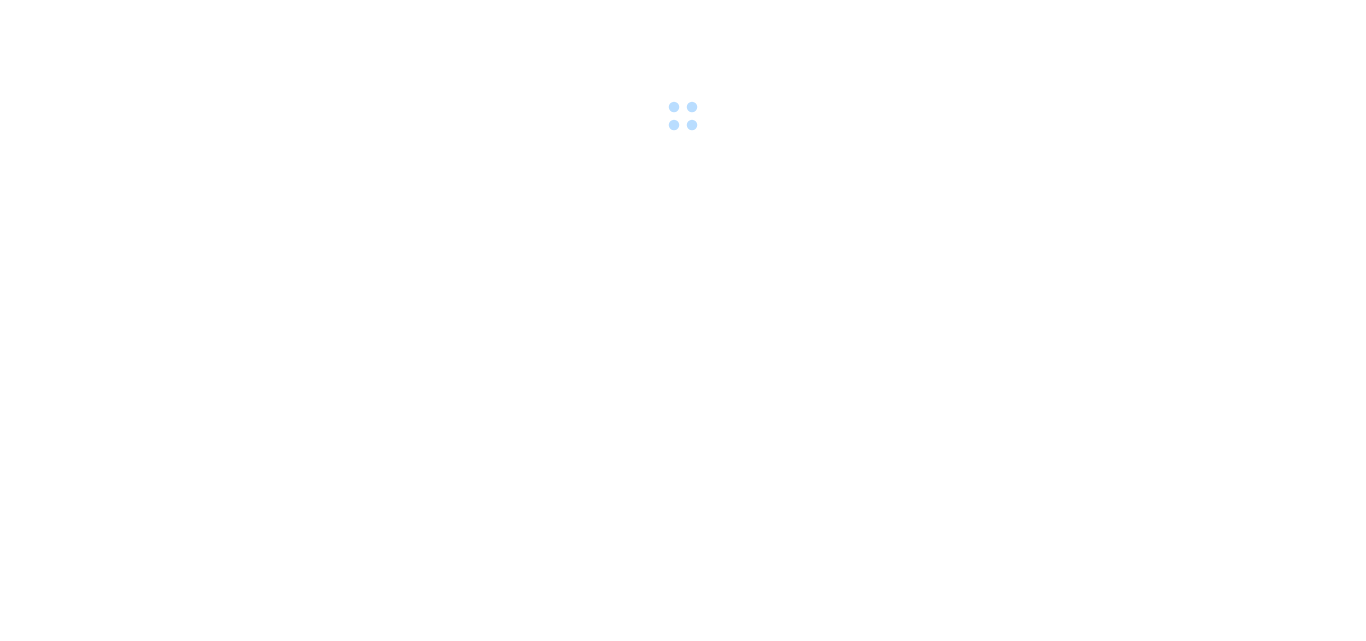 scroll, scrollTop: 0, scrollLeft: 0, axis: both 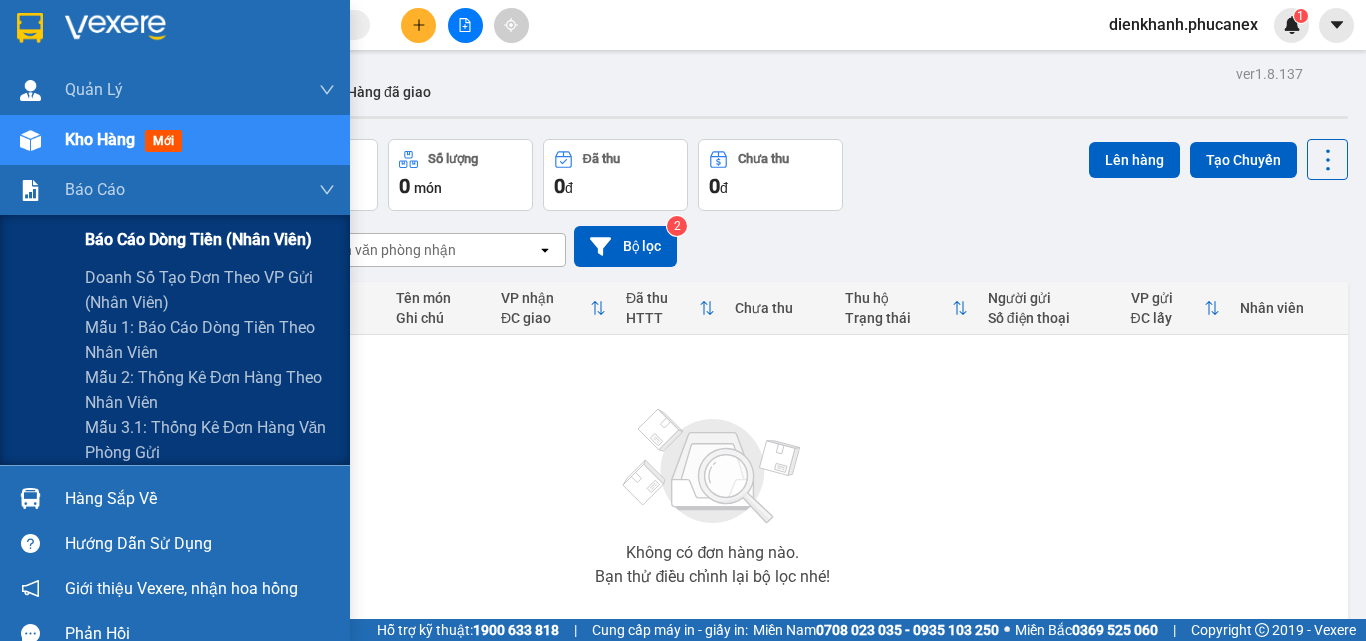 drag, startPoint x: 104, startPoint y: 245, endPoint x: 187, endPoint y: 246, distance: 83.00603 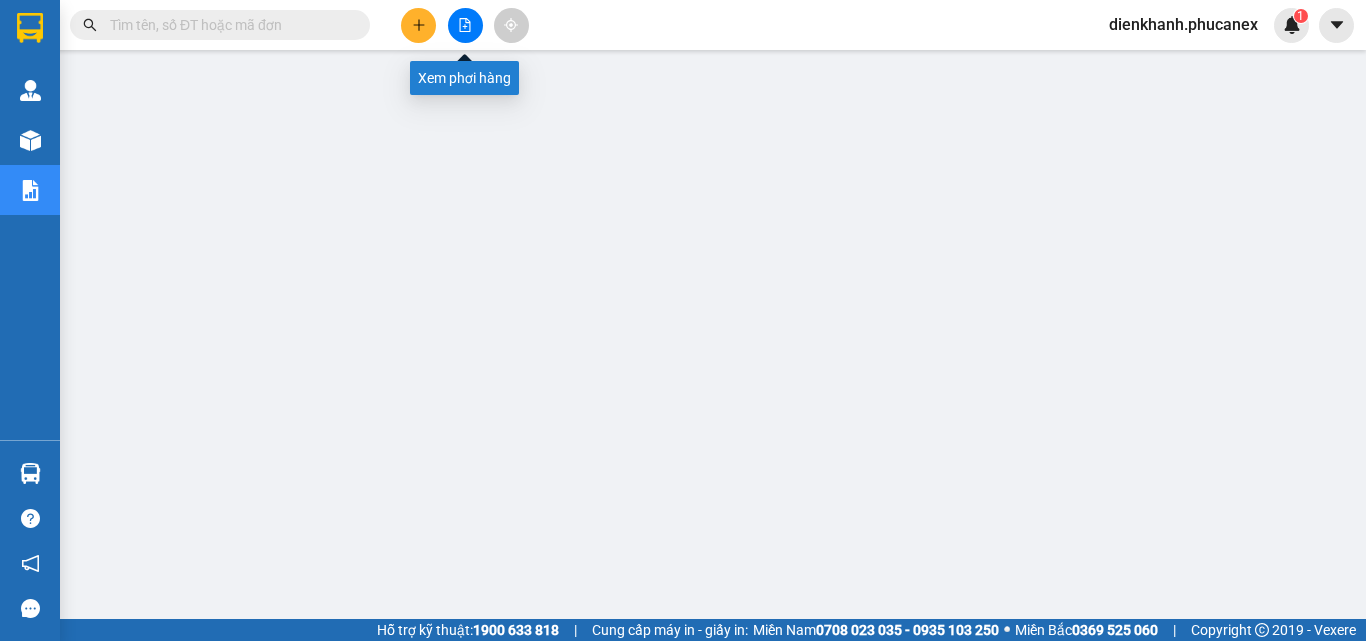click 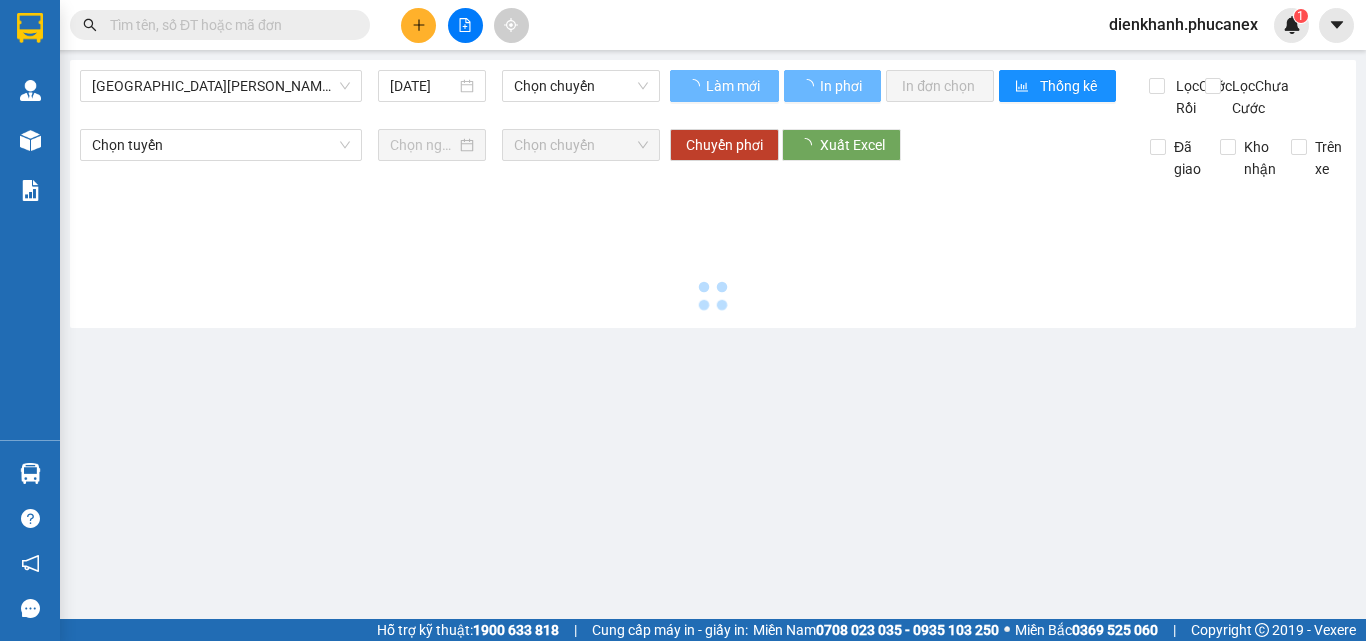 type on "[DATE]" 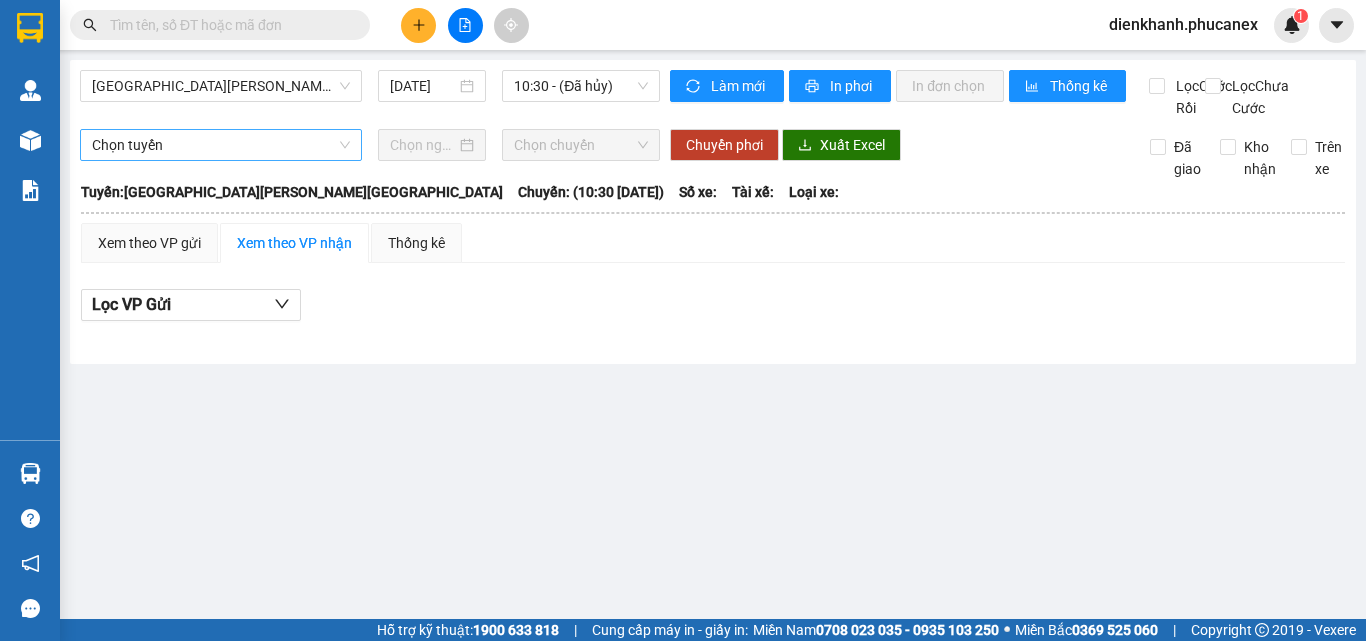click on "[GEOGRAPHIC_DATA][PERSON_NAME][GEOGRAPHIC_DATA]" at bounding box center (221, 86) 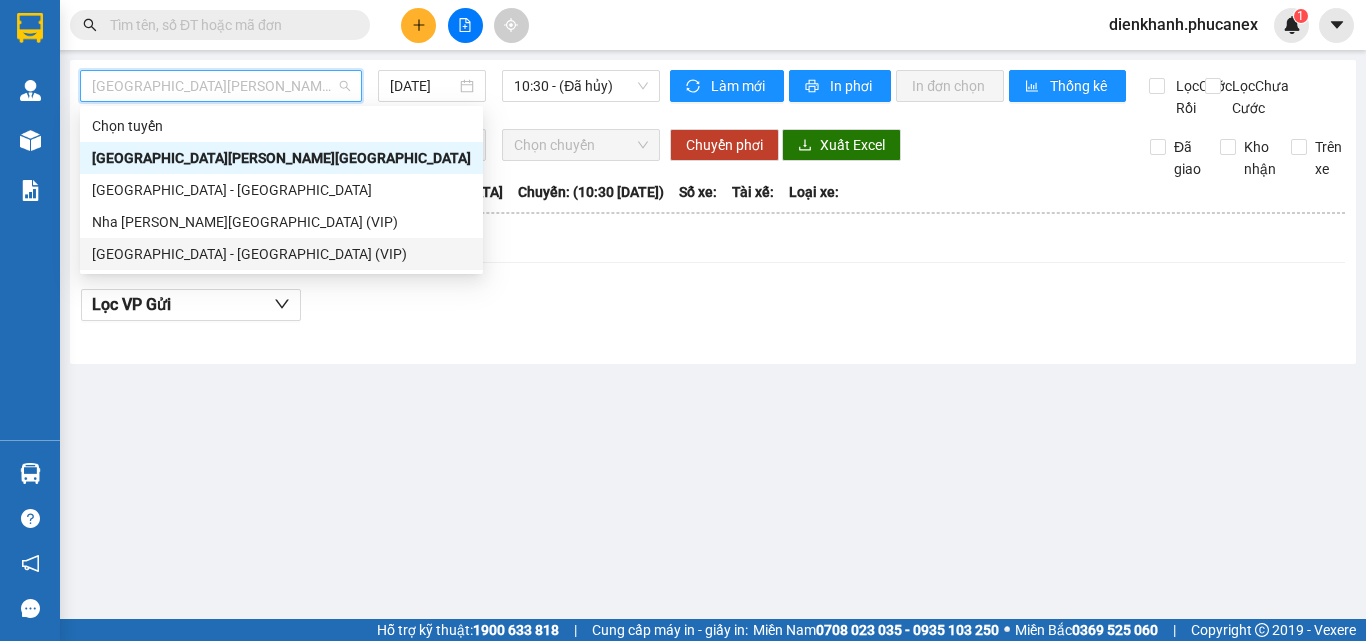 drag, startPoint x: 196, startPoint y: 253, endPoint x: 393, endPoint y: 196, distance: 205.08047 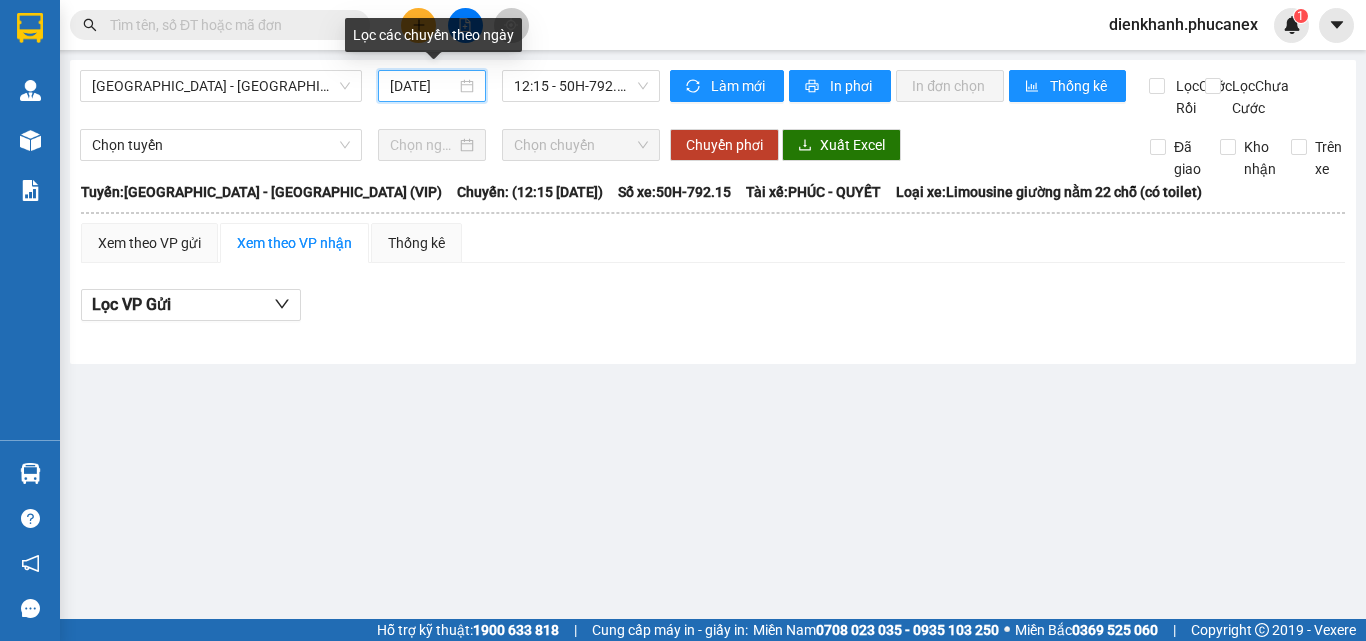 click on "[DATE]" at bounding box center (423, 86) 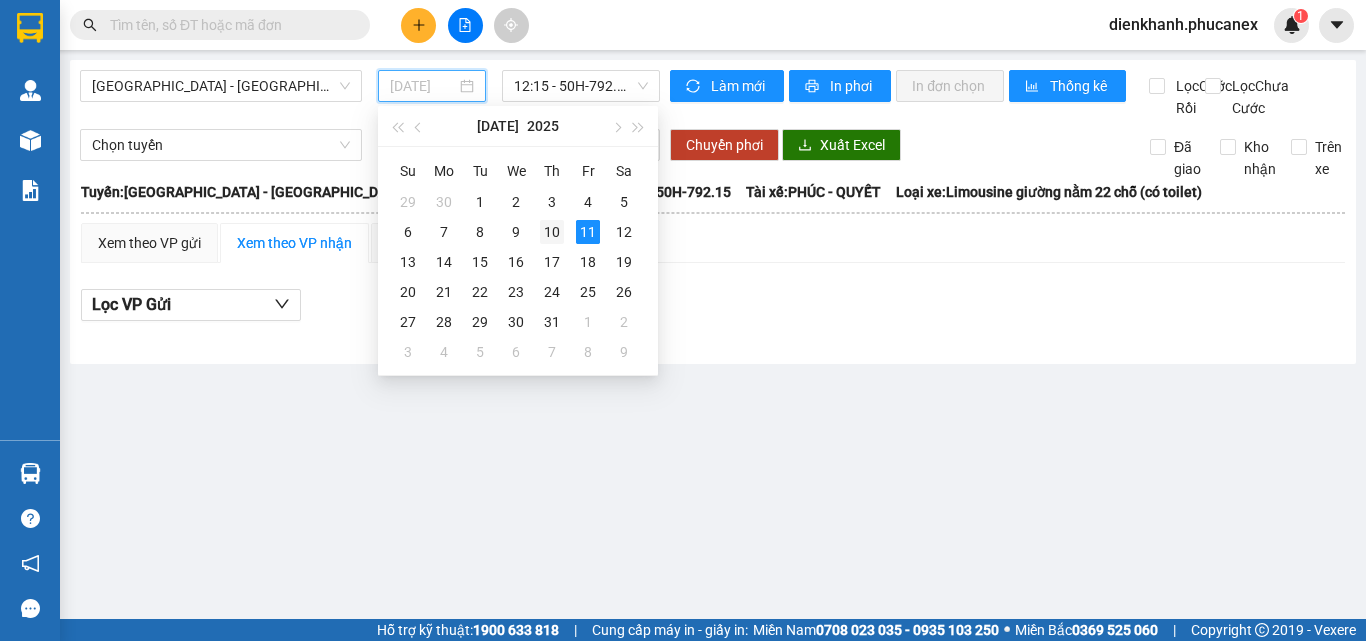 click on "10" at bounding box center (552, 232) 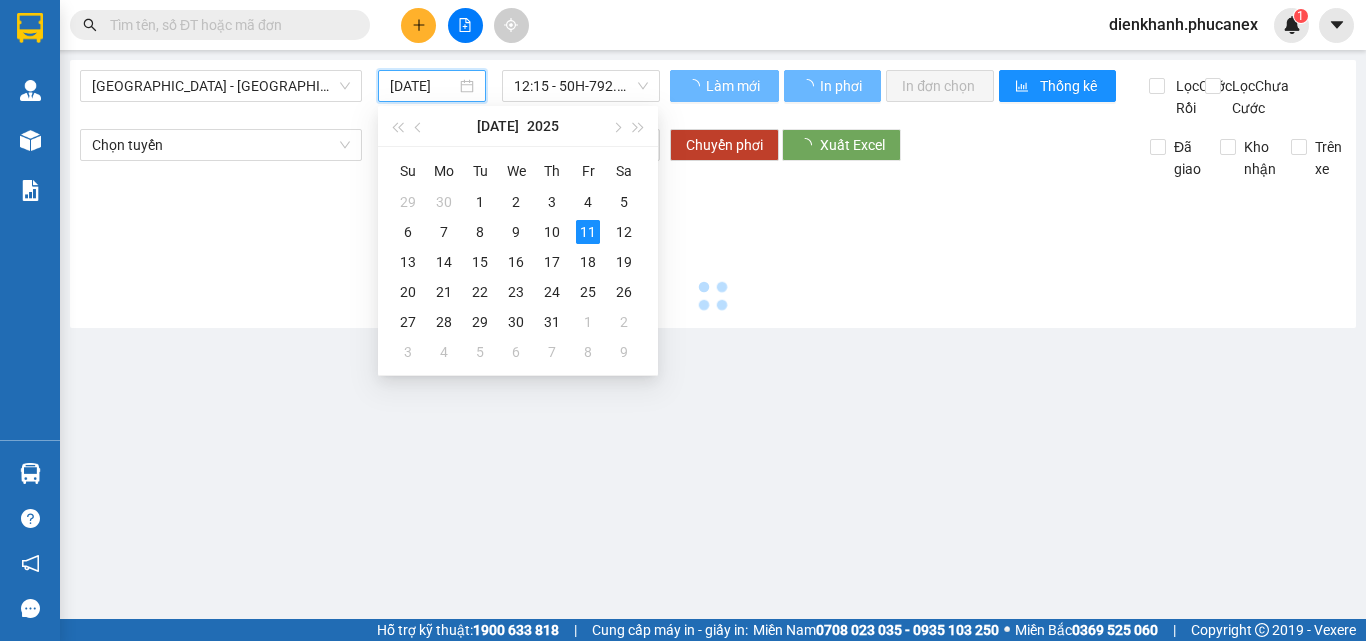 type on "[DATE]" 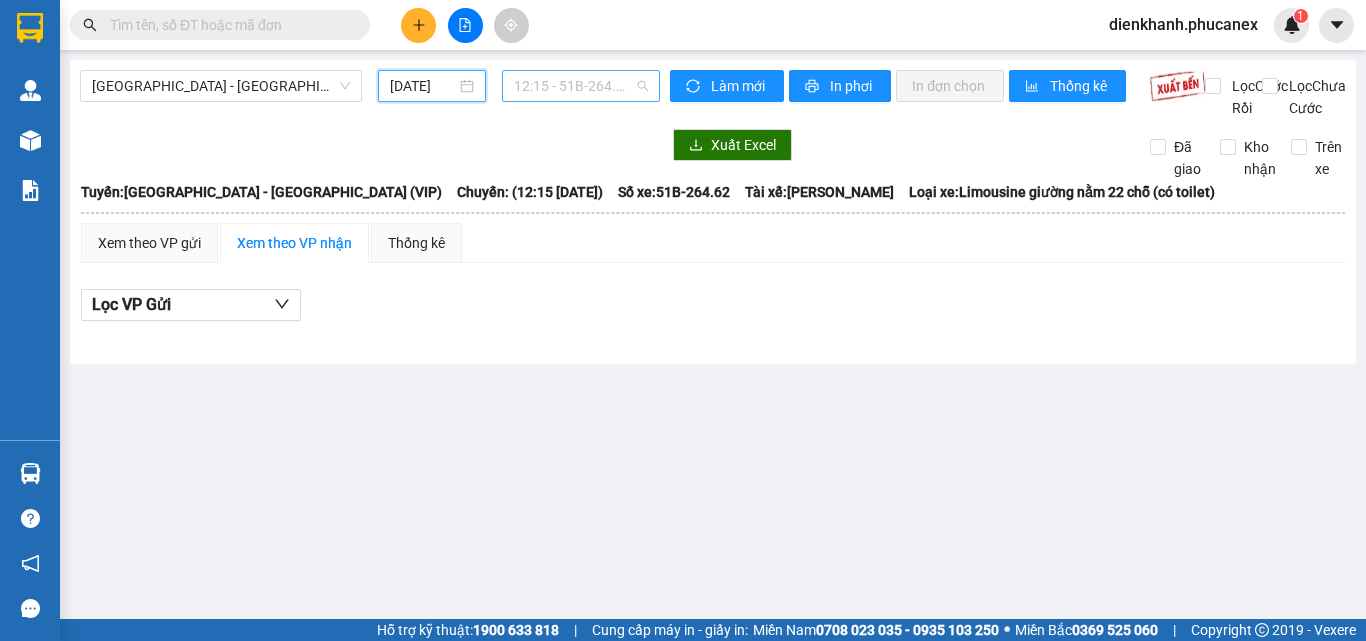 click on "12:15     - 51B-264.62" at bounding box center [581, 86] 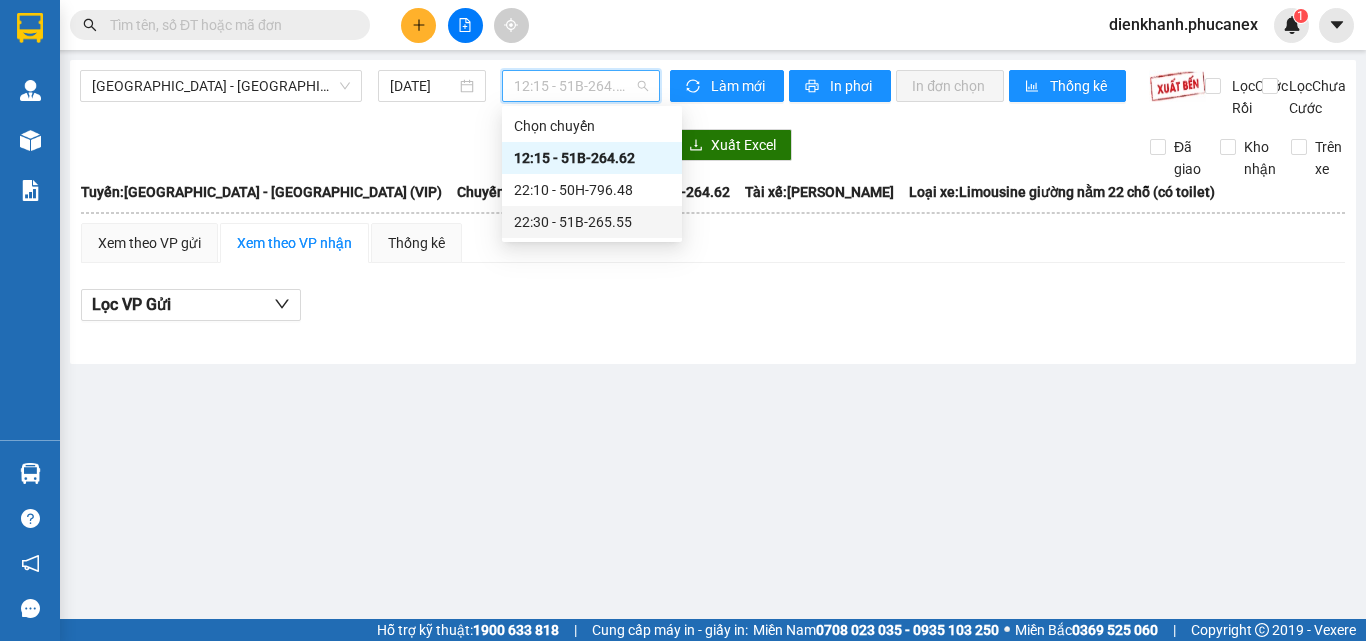 click on "22:30     - 51B-265.55" at bounding box center [592, 222] 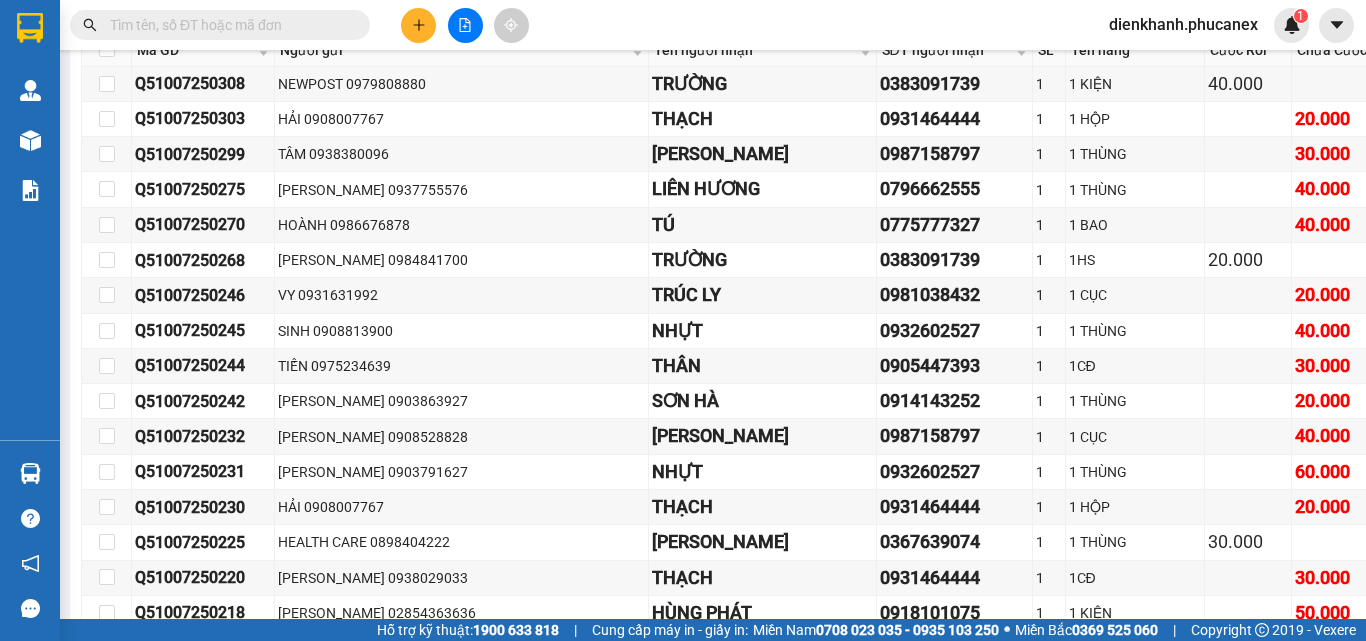 scroll, scrollTop: 16300, scrollLeft: 0, axis: vertical 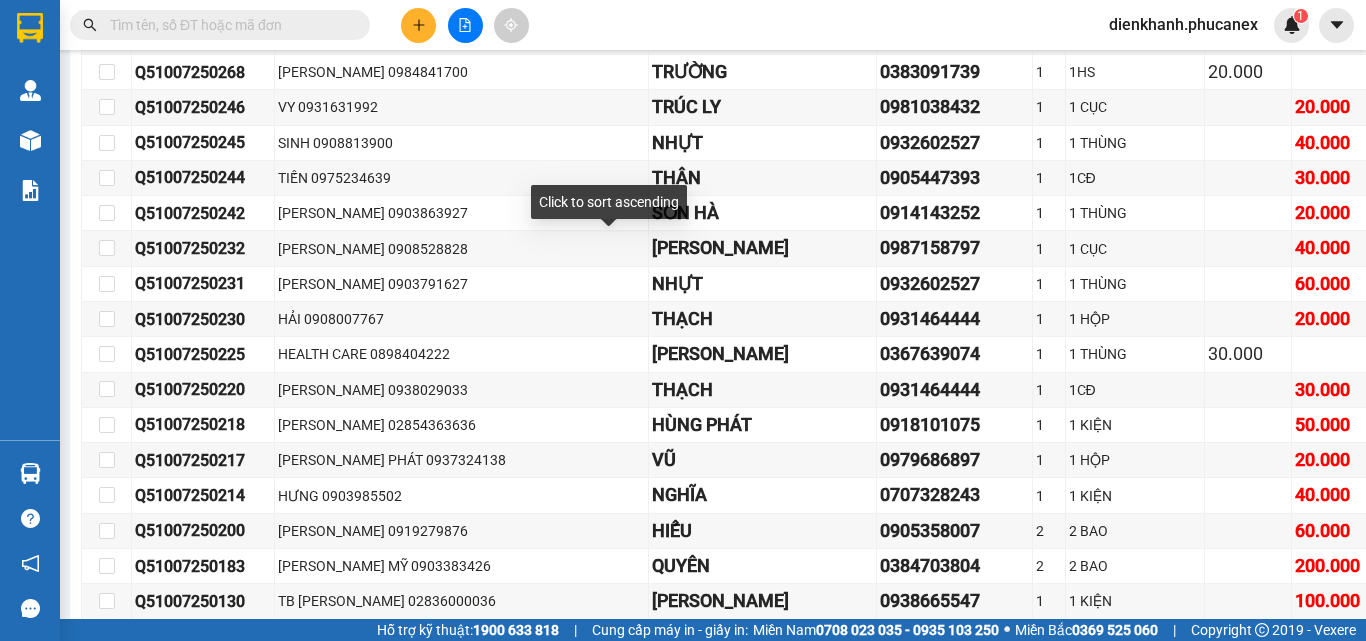click on "Tên người nhận" at bounding box center (755, -138) 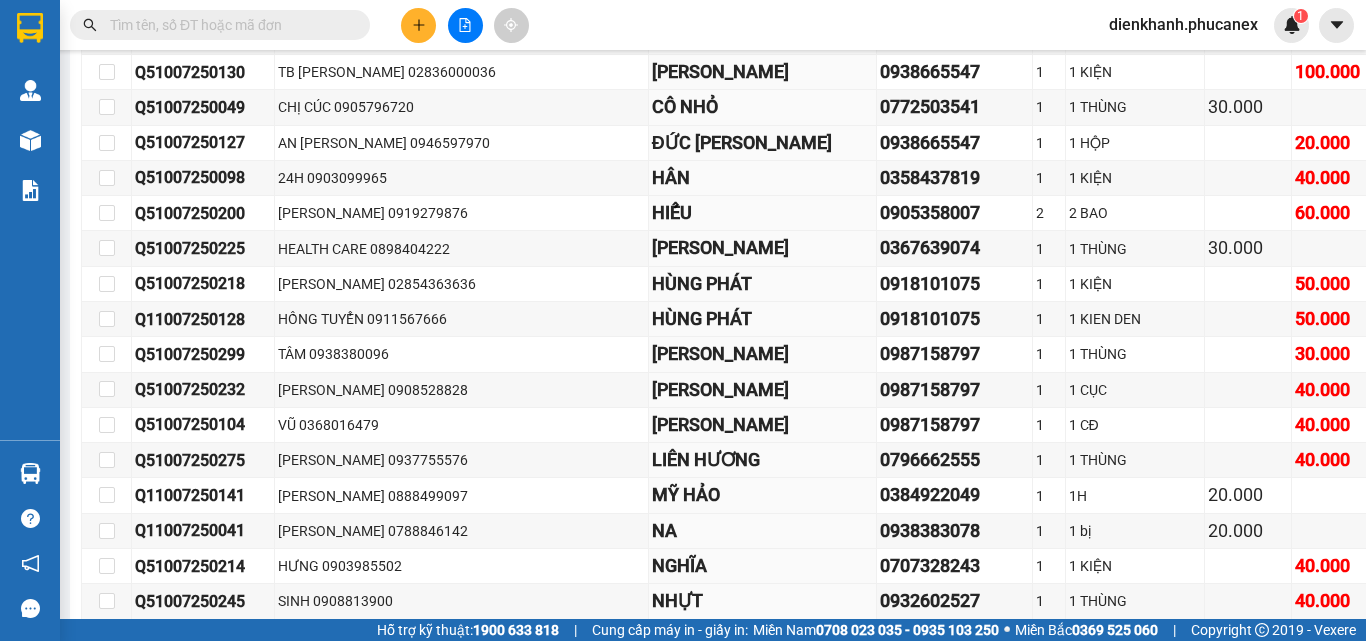 click at bounding box center (107, -139) 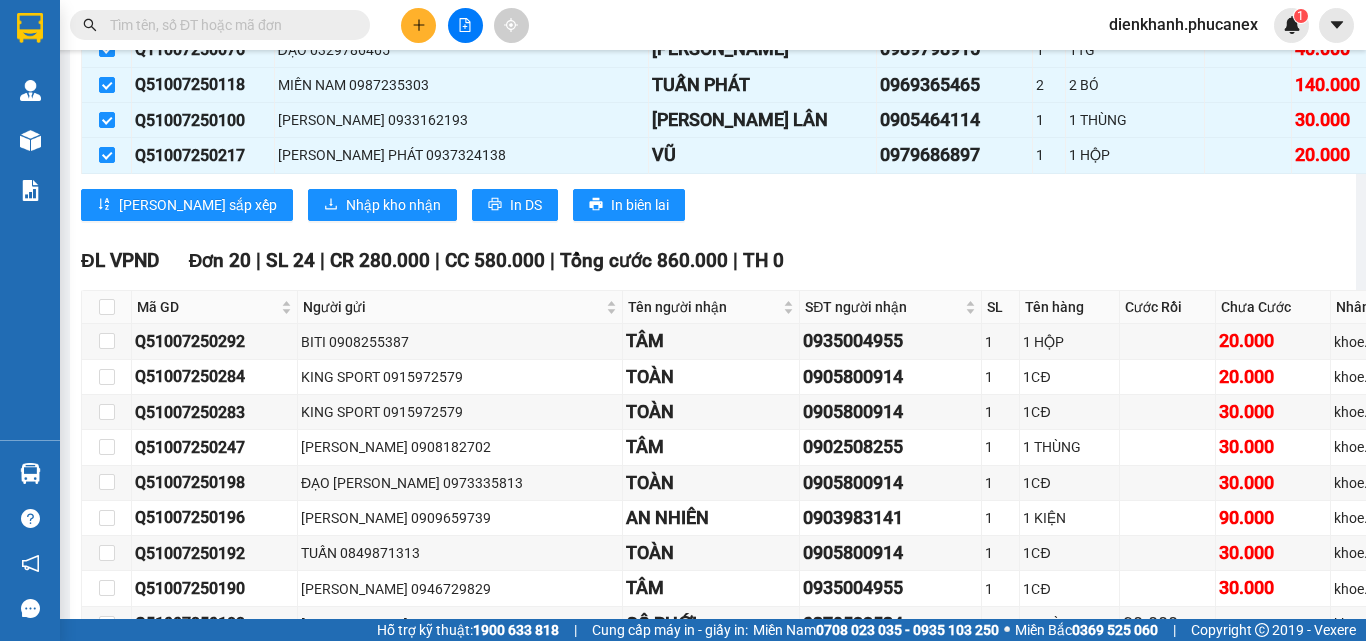 scroll, scrollTop: 17700, scrollLeft: 0, axis: vertical 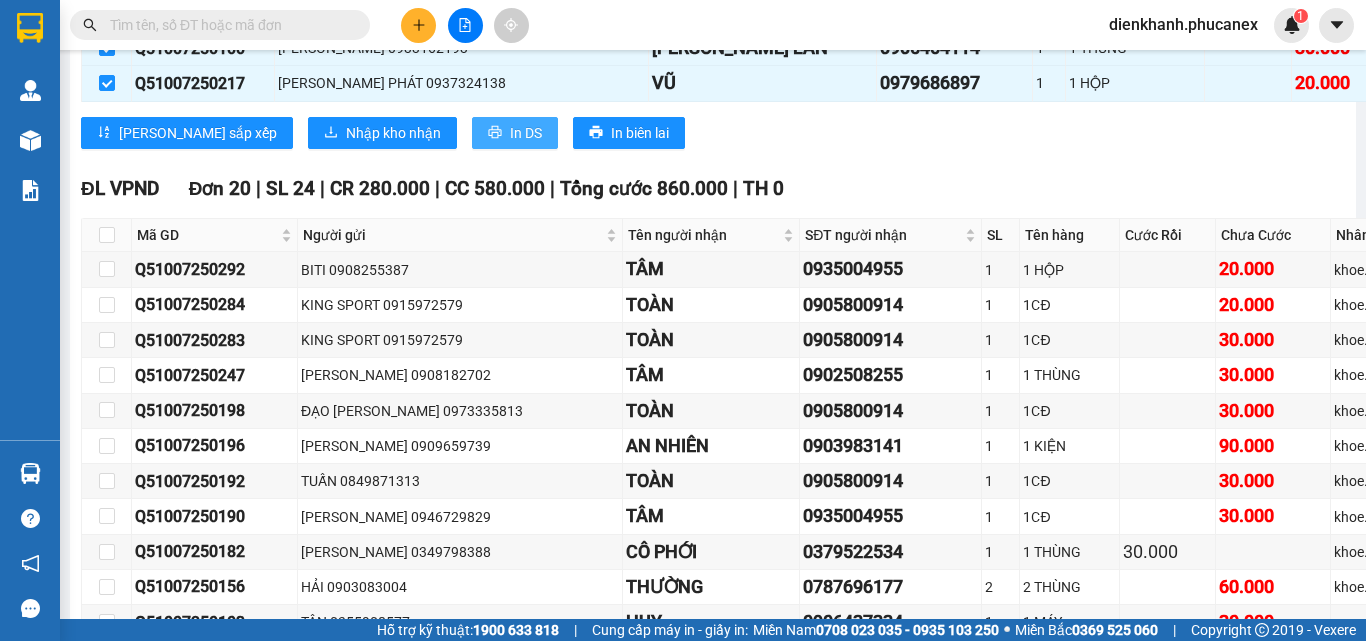click on "In DS" at bounding box center [526, 133] 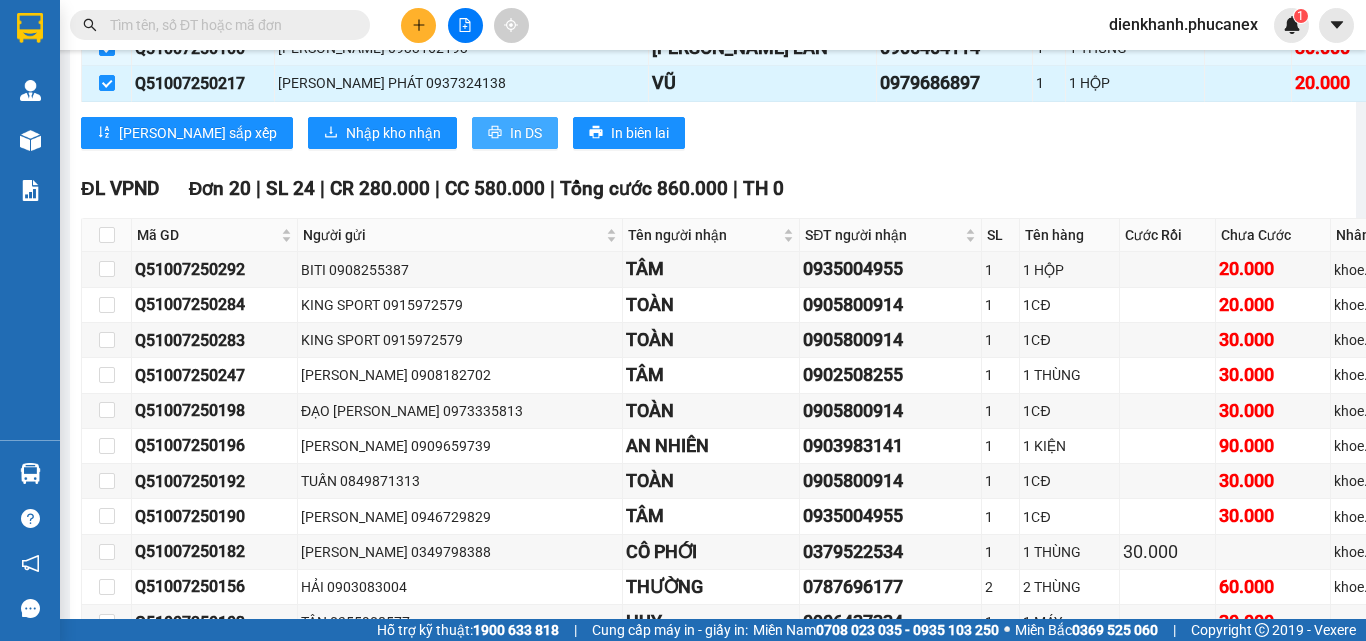 scroll, scrollTop: 0, scrollLeft: 0, axis: both 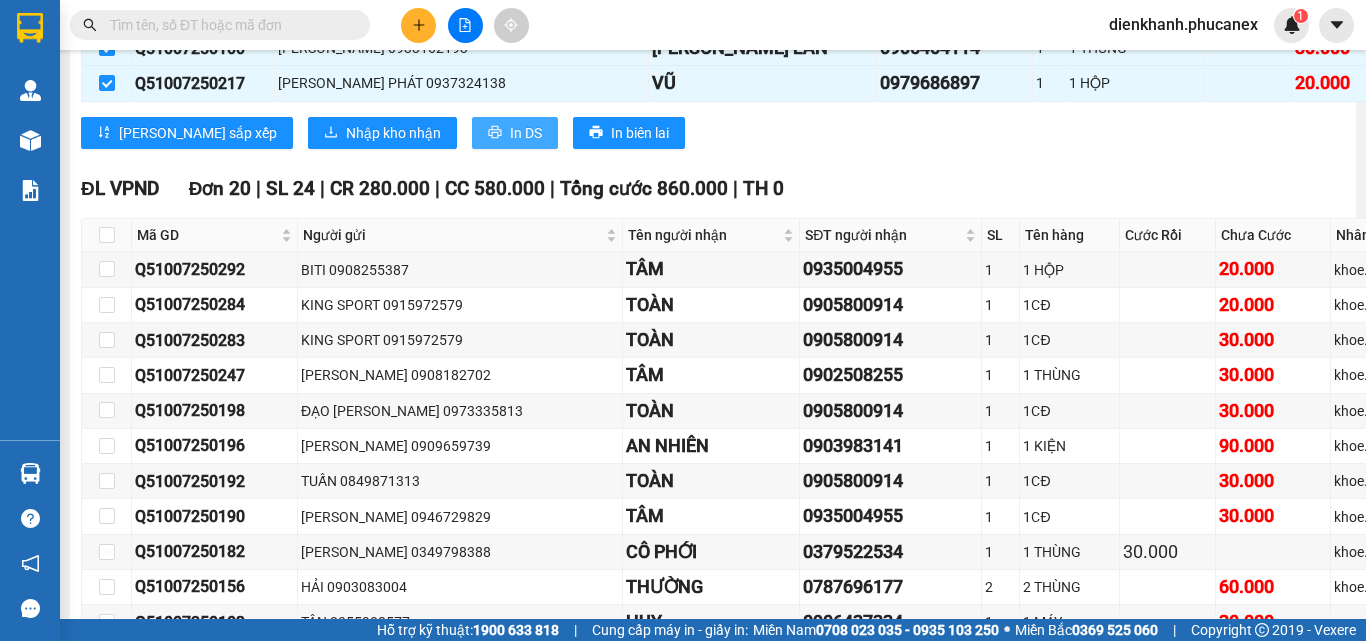 click on "In DS" at bounding box center (526, 133) 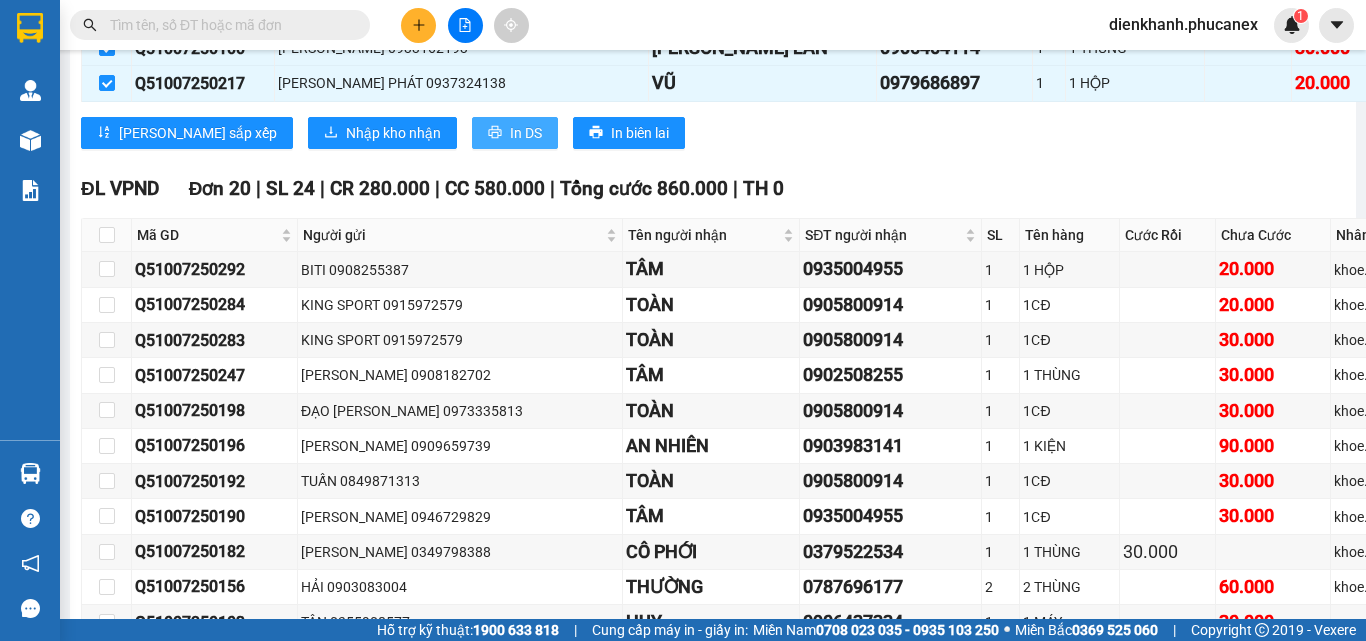 scroll, scrollTop: 0, scrollLeft: 0, axis: both 